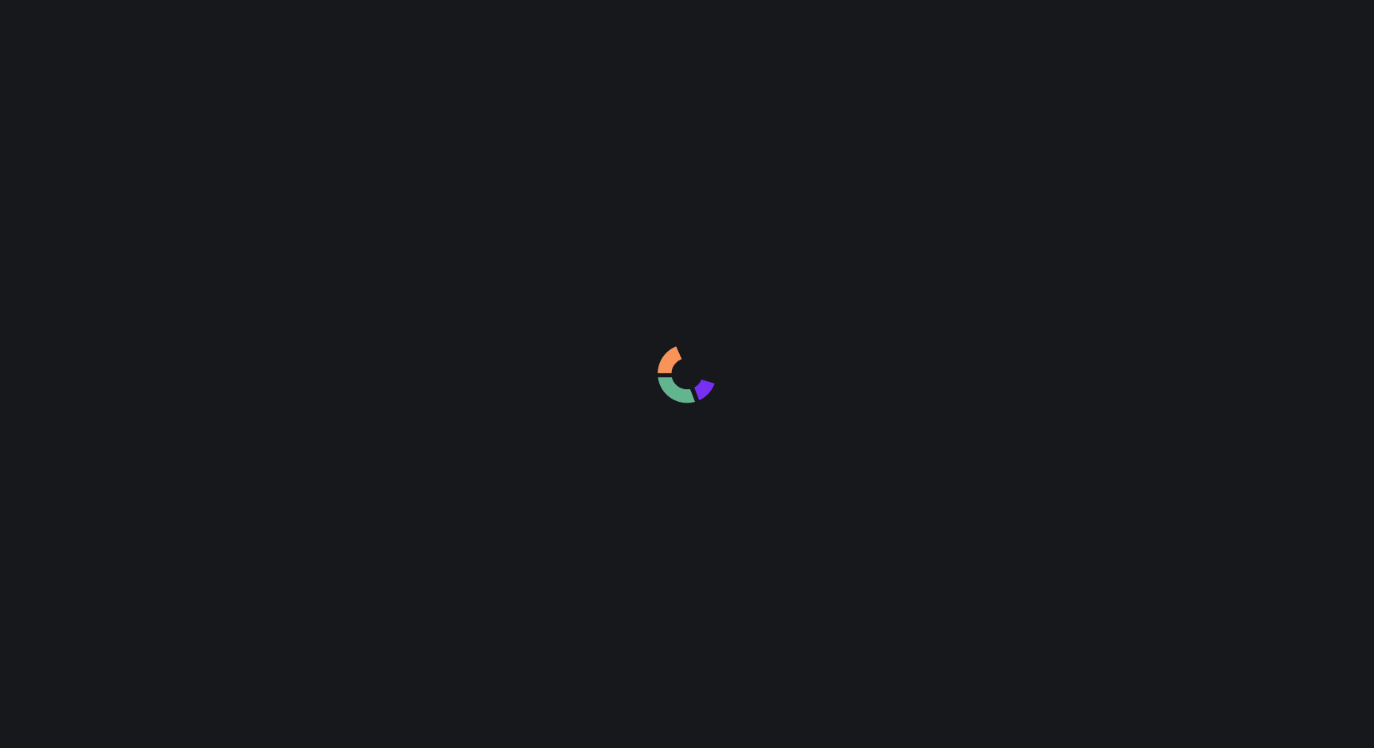 scroll, scrollTop: 0, scrollLeft: 0, axis: both 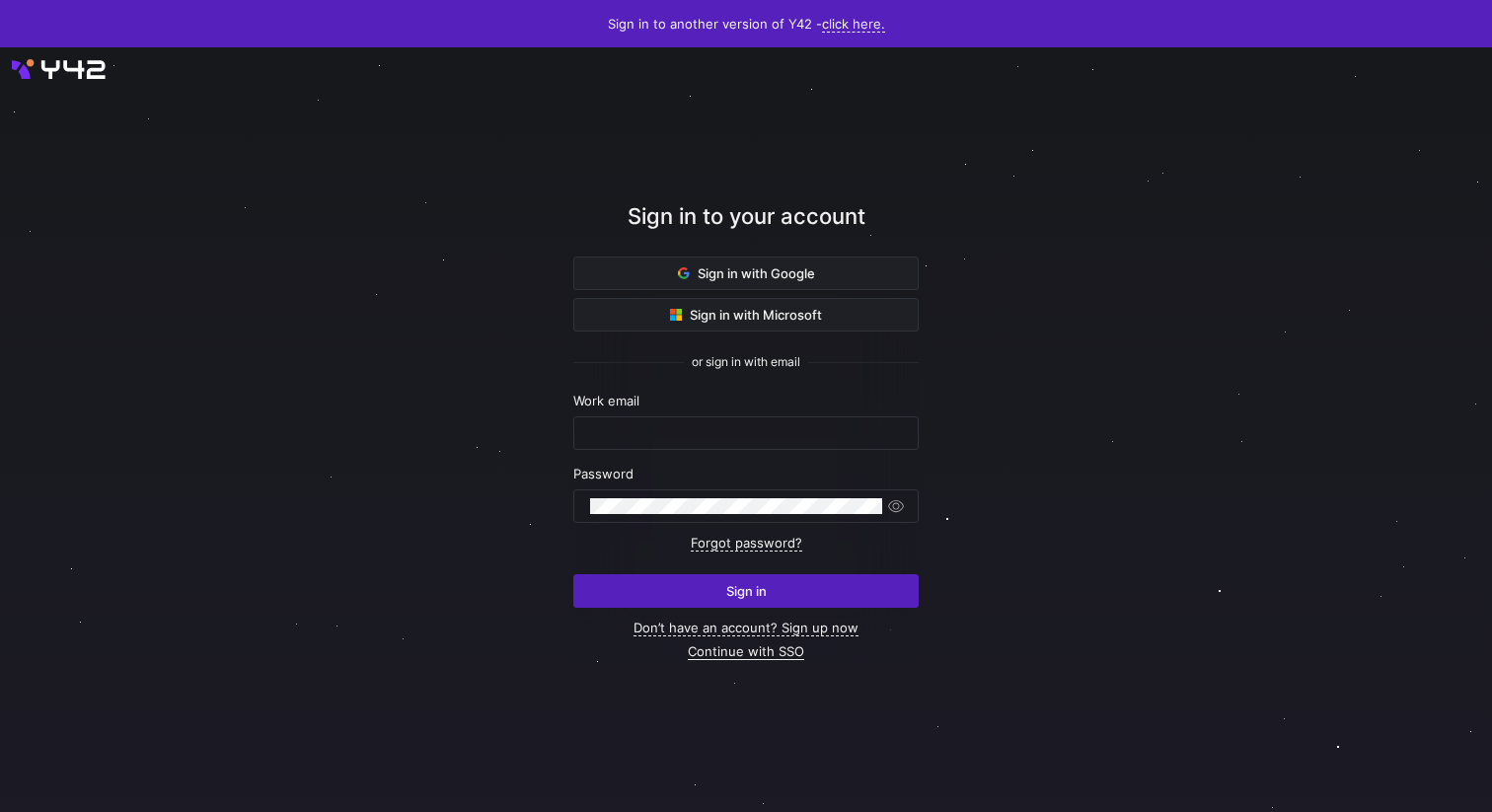 click on "Continue with SSO" at bounding box center [746, 651] 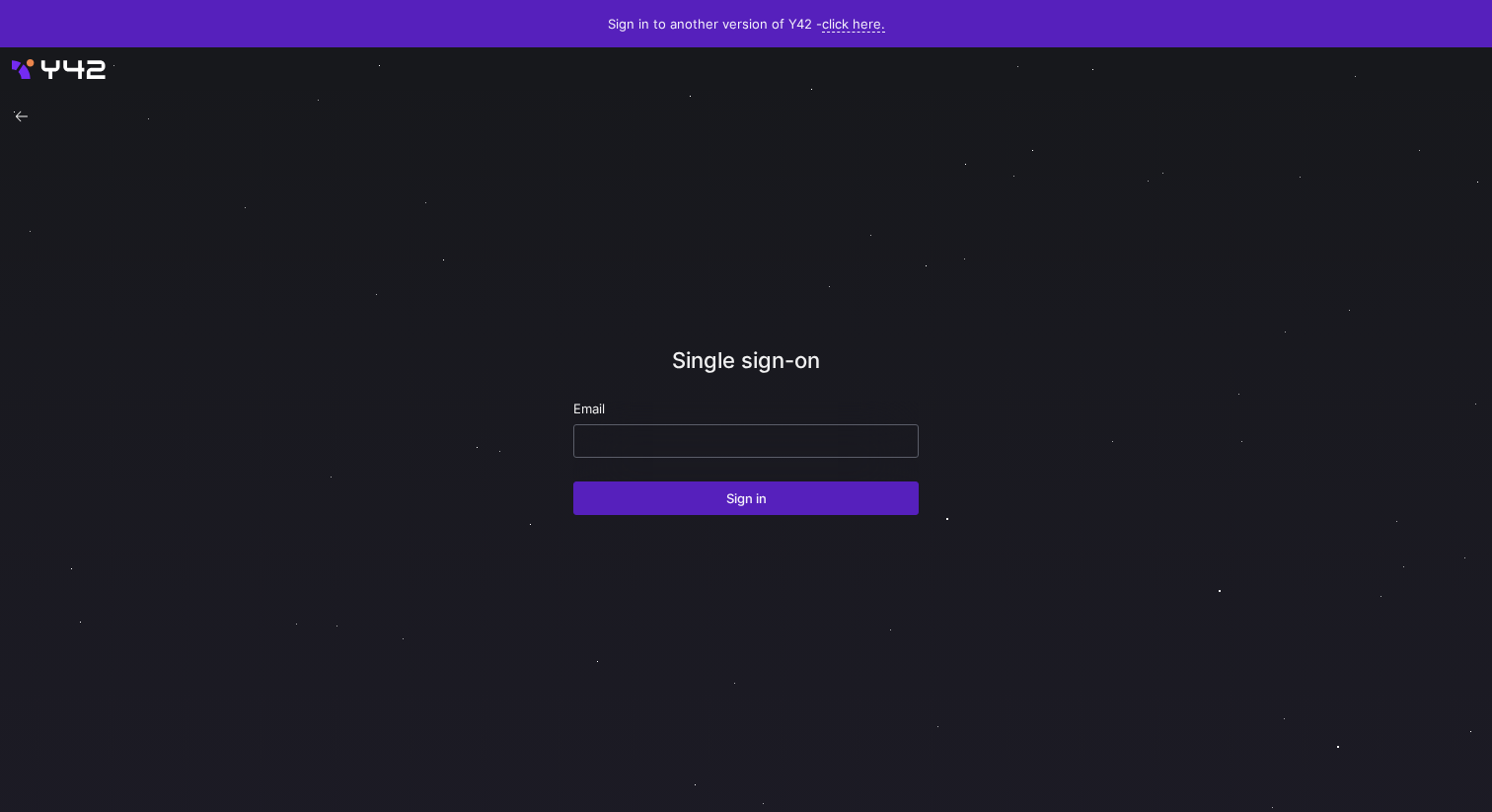 click at bounding box center (746, 441) 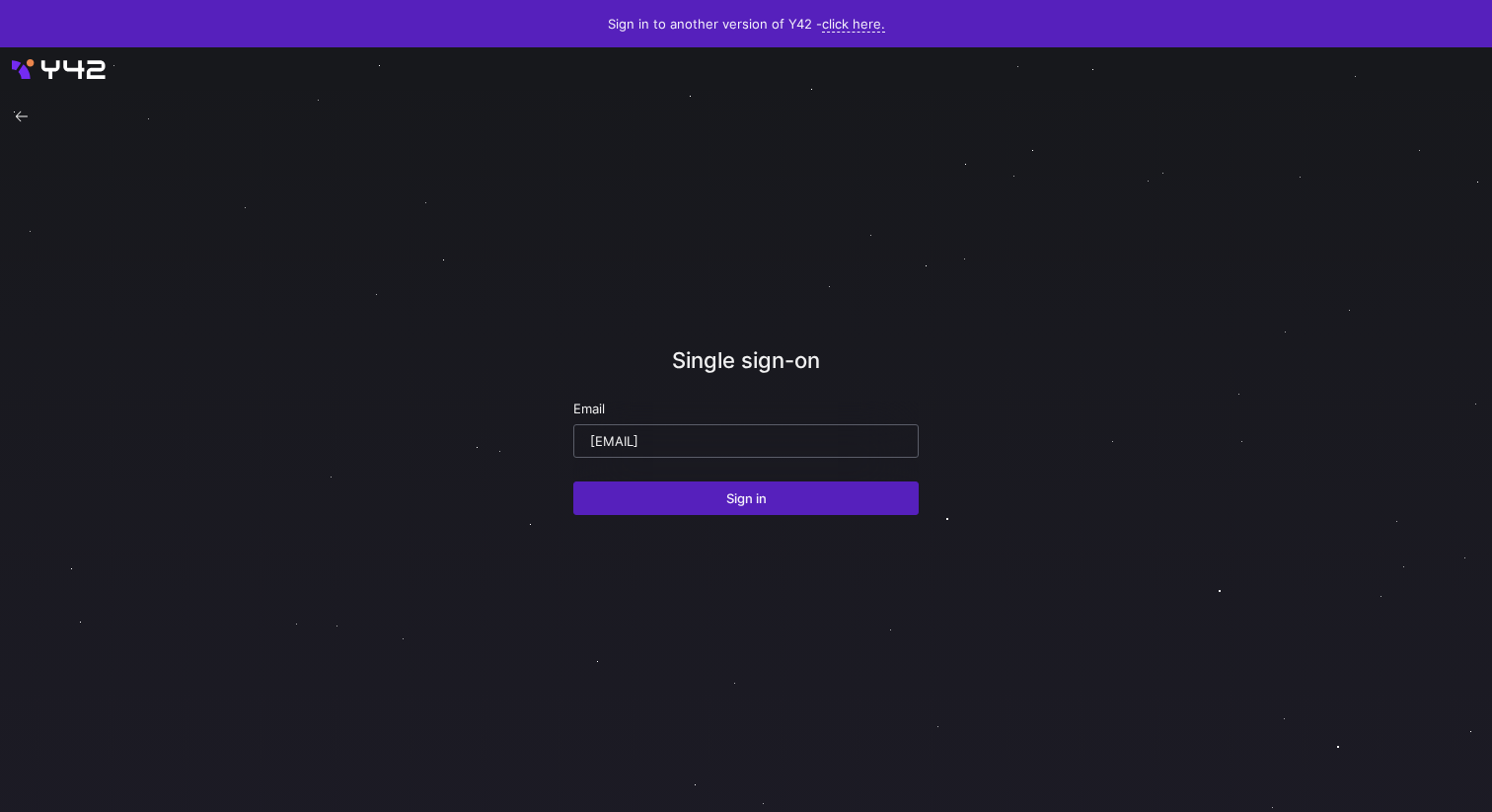type on "[EMAIL]" 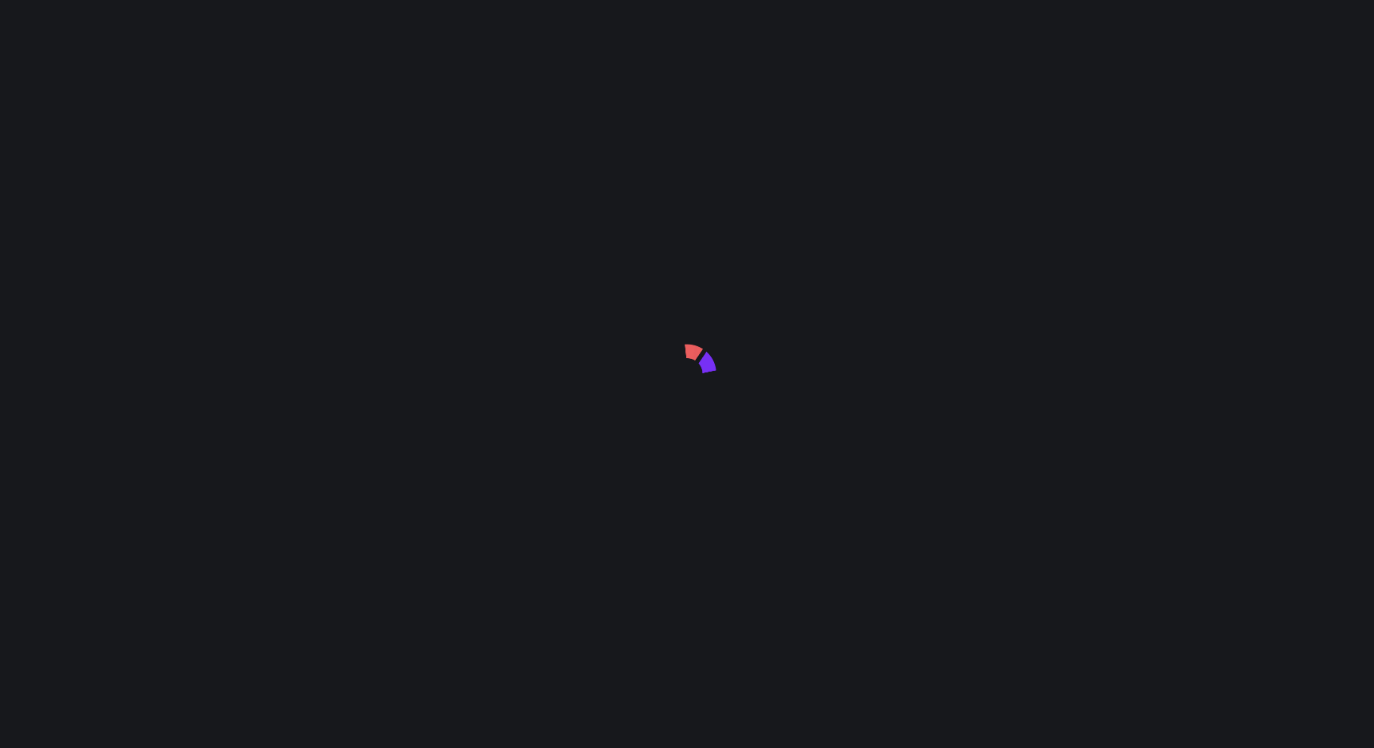 scroll, scrollTop: 0, scrollLeft: 0, axis: both 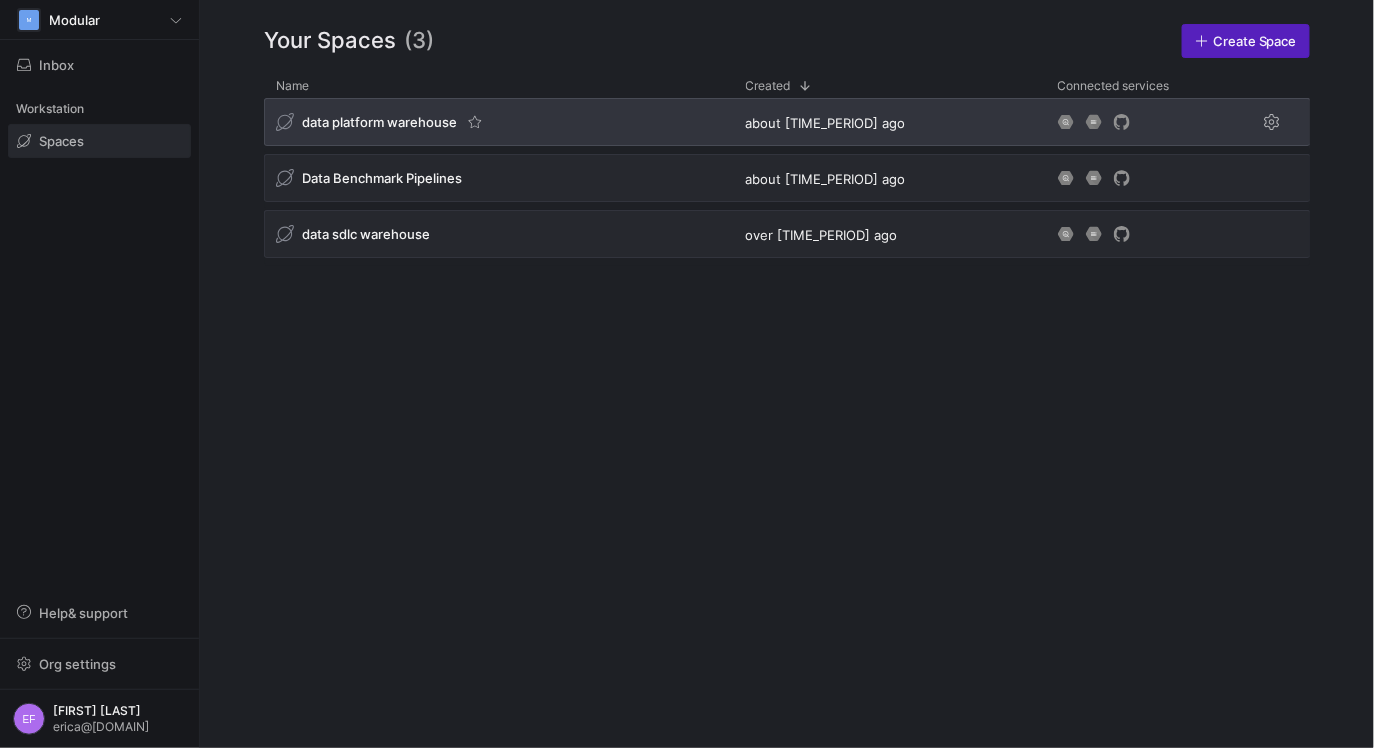 click on "data platform warehouse" at bounding box center (379, 122) 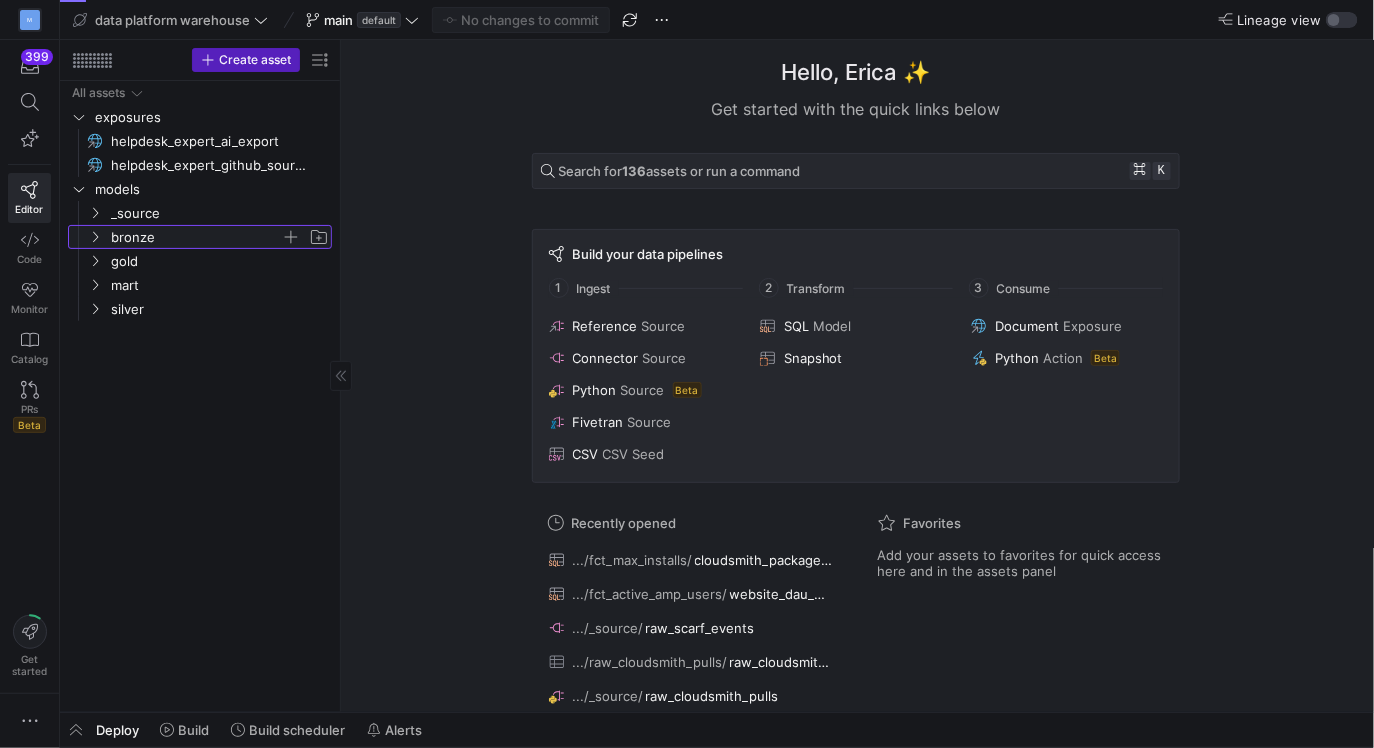 click at bounding box center (95, 237) 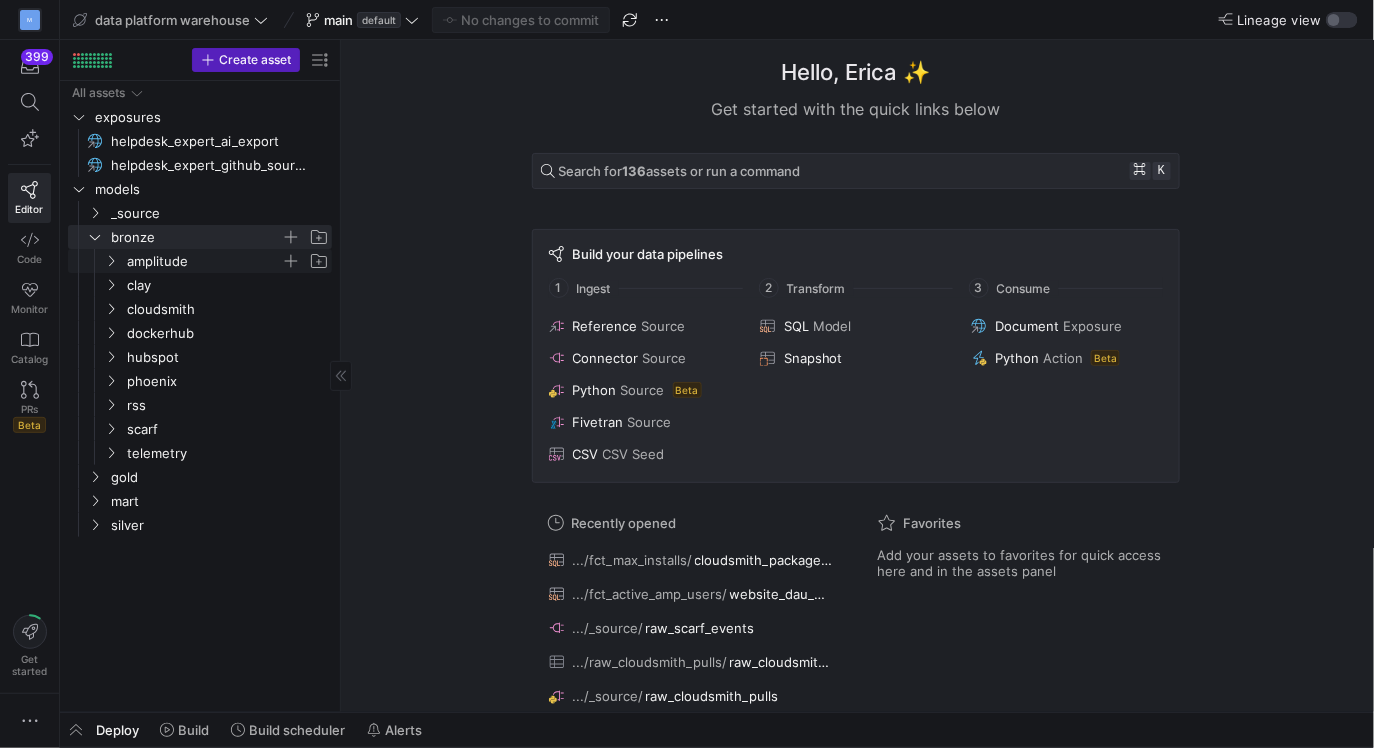 click at bounding box center [111, 261] 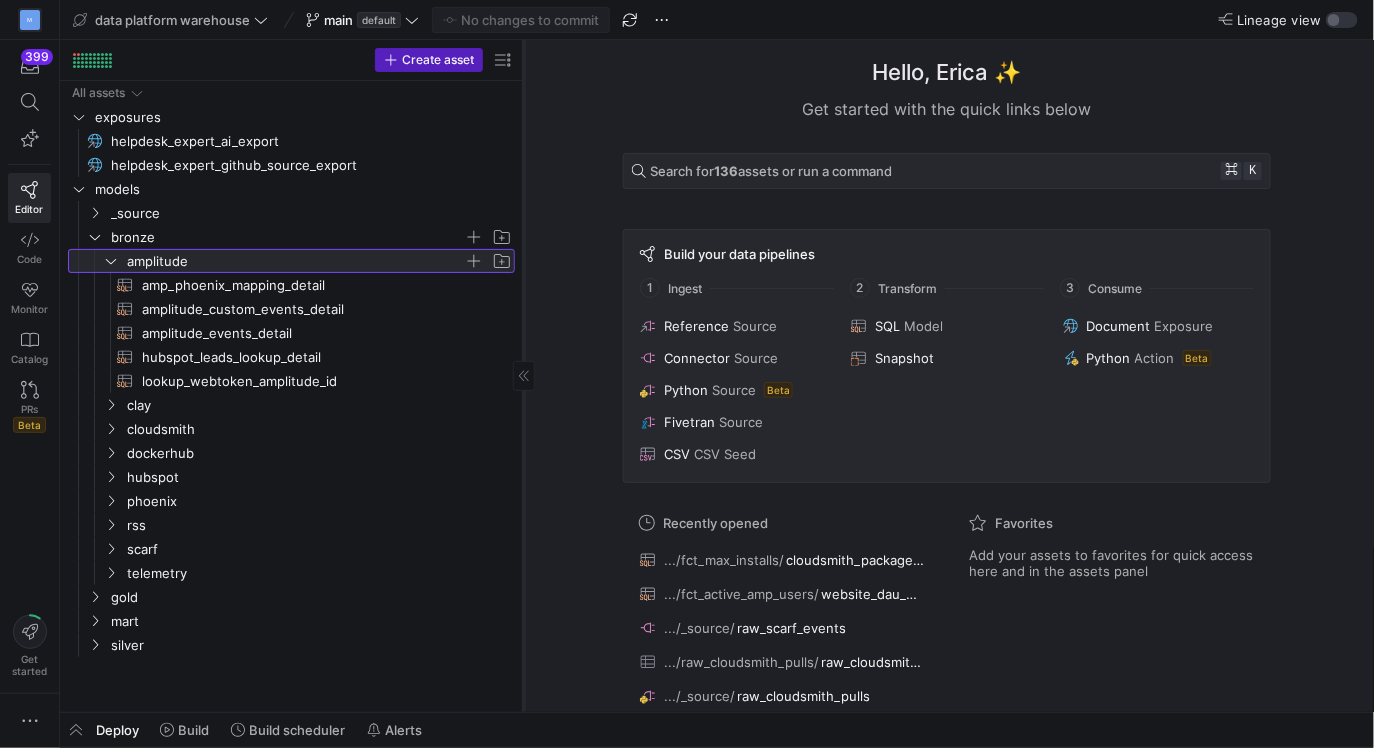 drag, startPoint x: 339, startPoint y: 290, endPoint x: 523, endPoint y: 292, distance: 184.01086 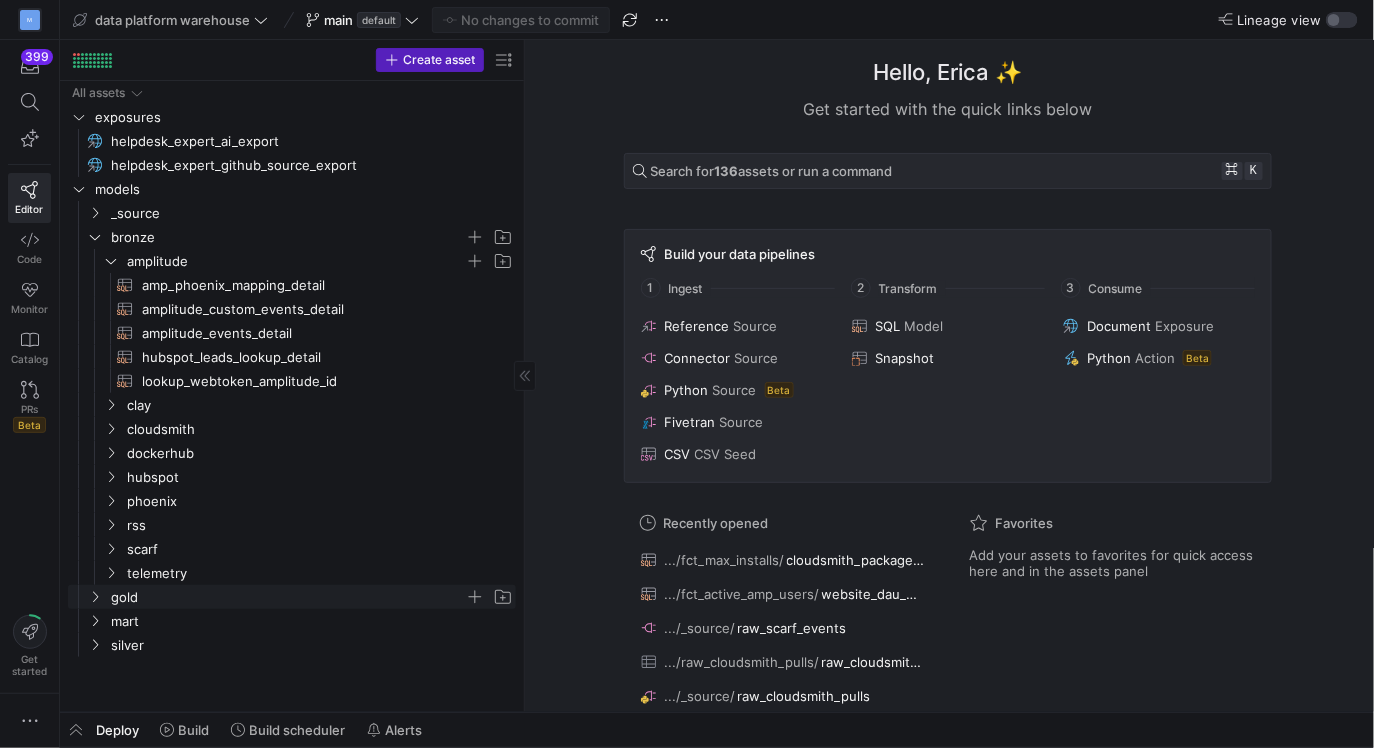click at bounding box center [95, 597] 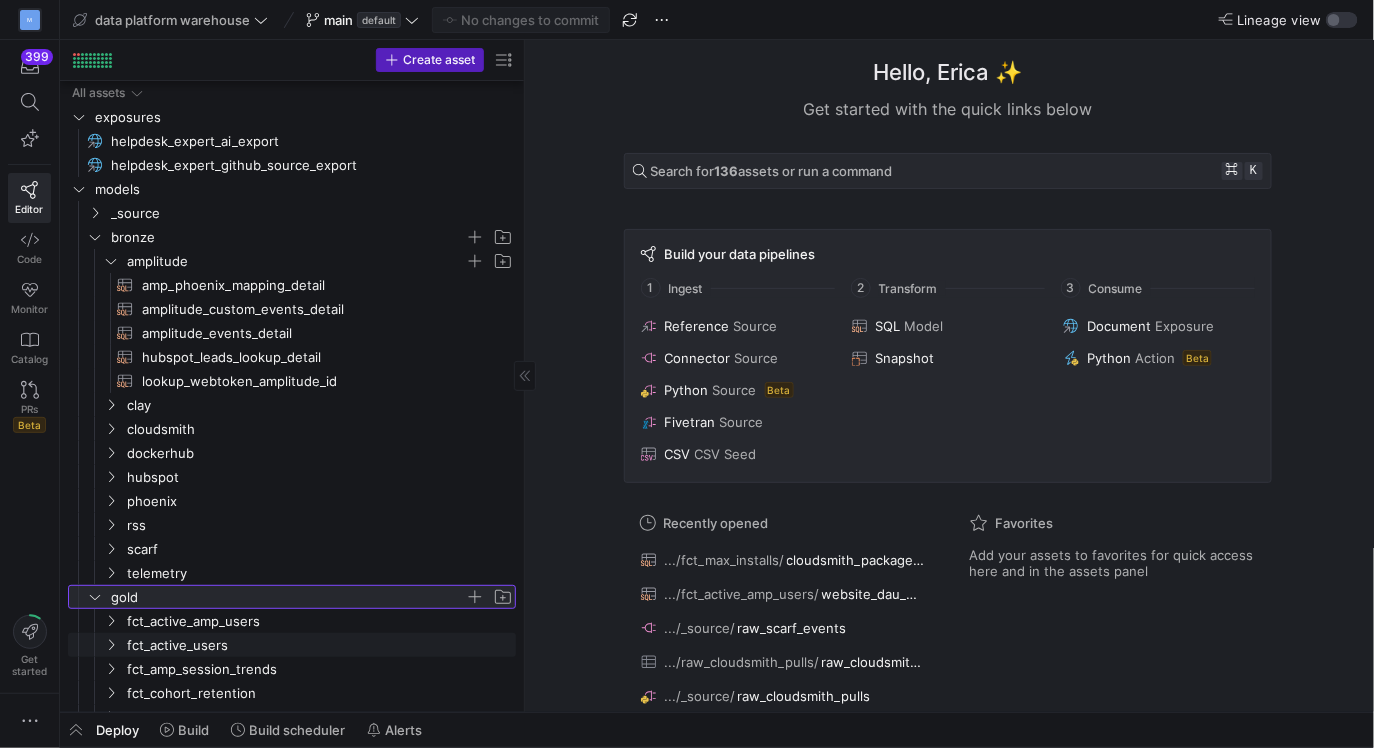 scroll, scrollTop: 163, scrollLeft: 0, axis: vertical 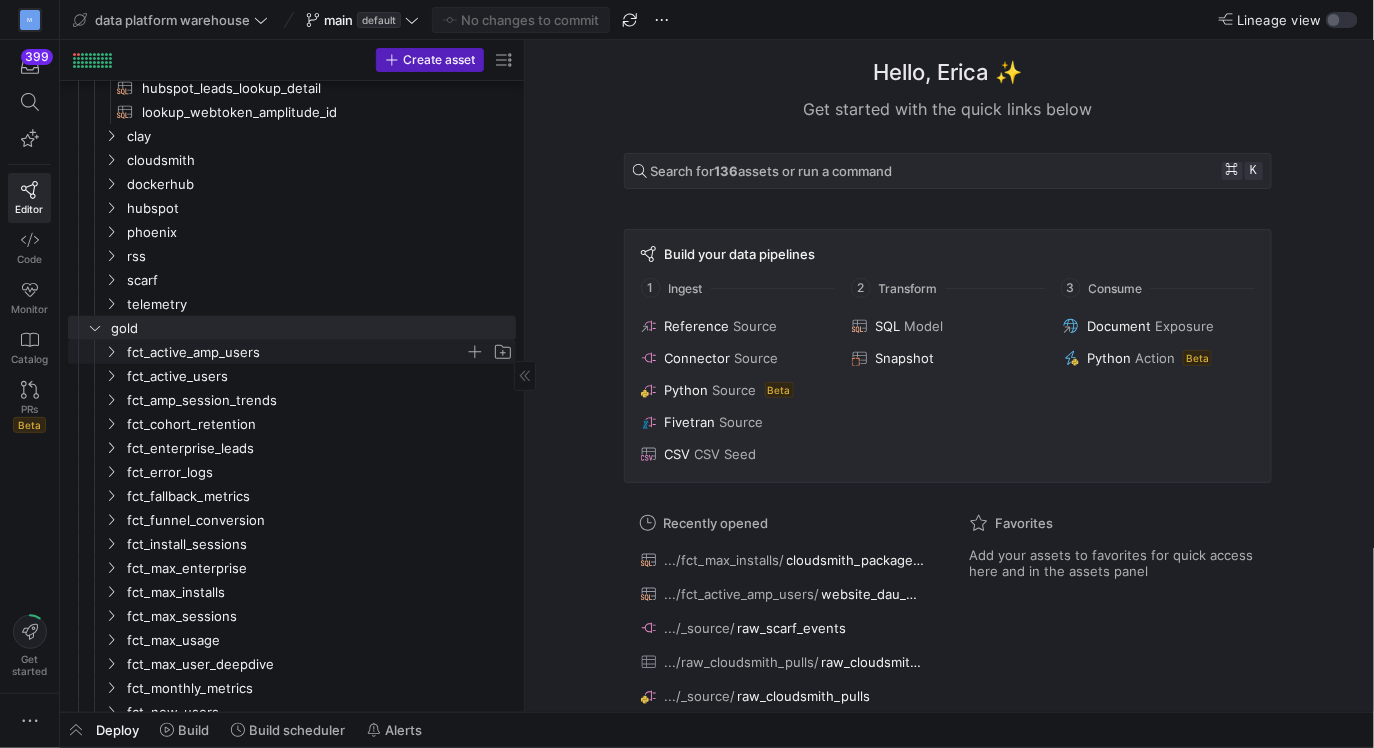 click at bounding box center (111, 352) 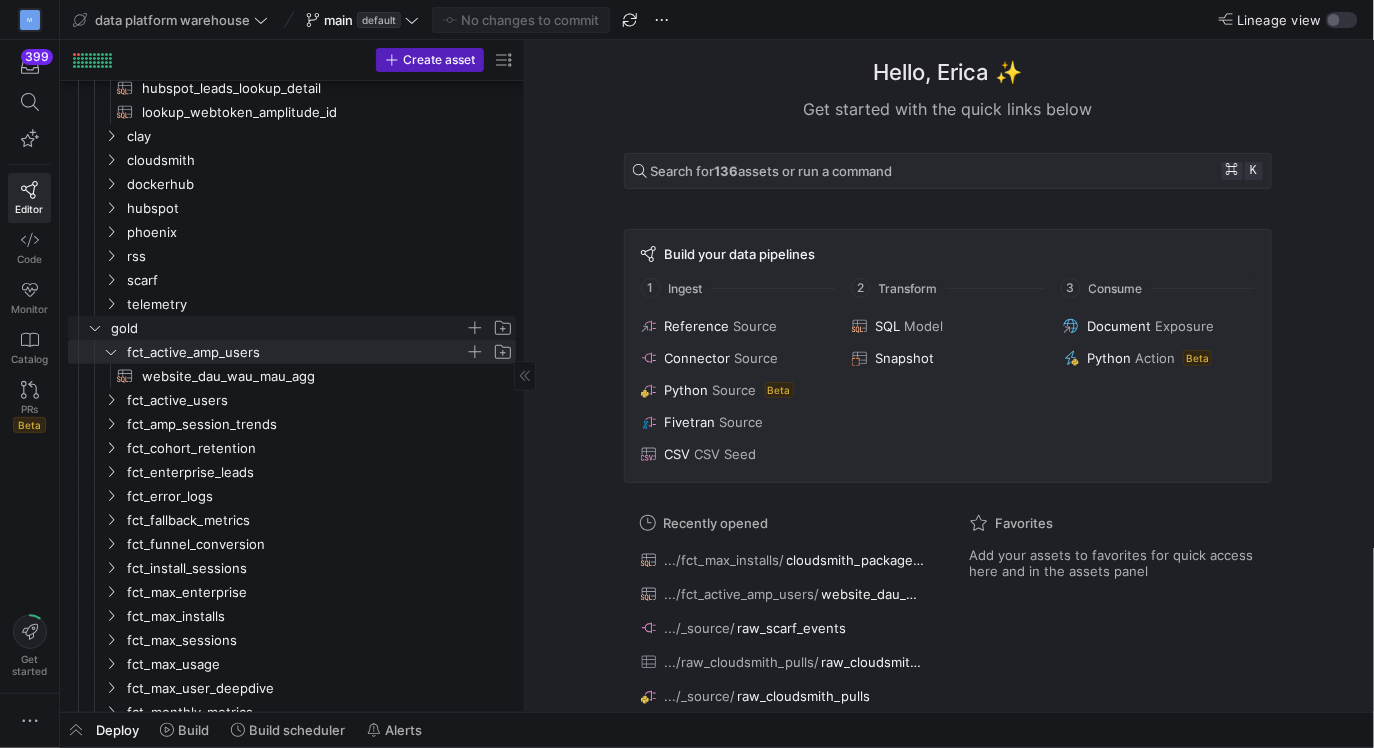click on "gold" at bounding box center [300, 328] 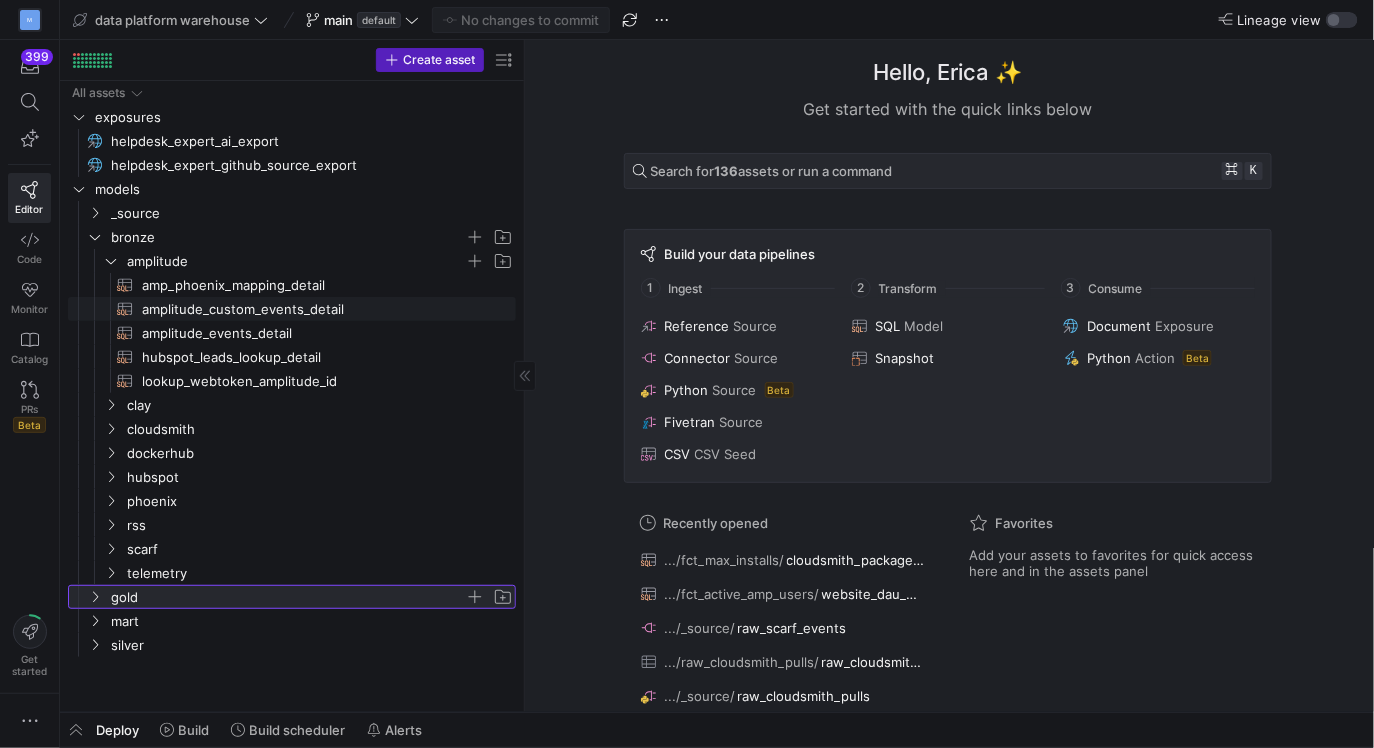 scroll, scrollTop: 0, scrollLeft: 0, axis: both 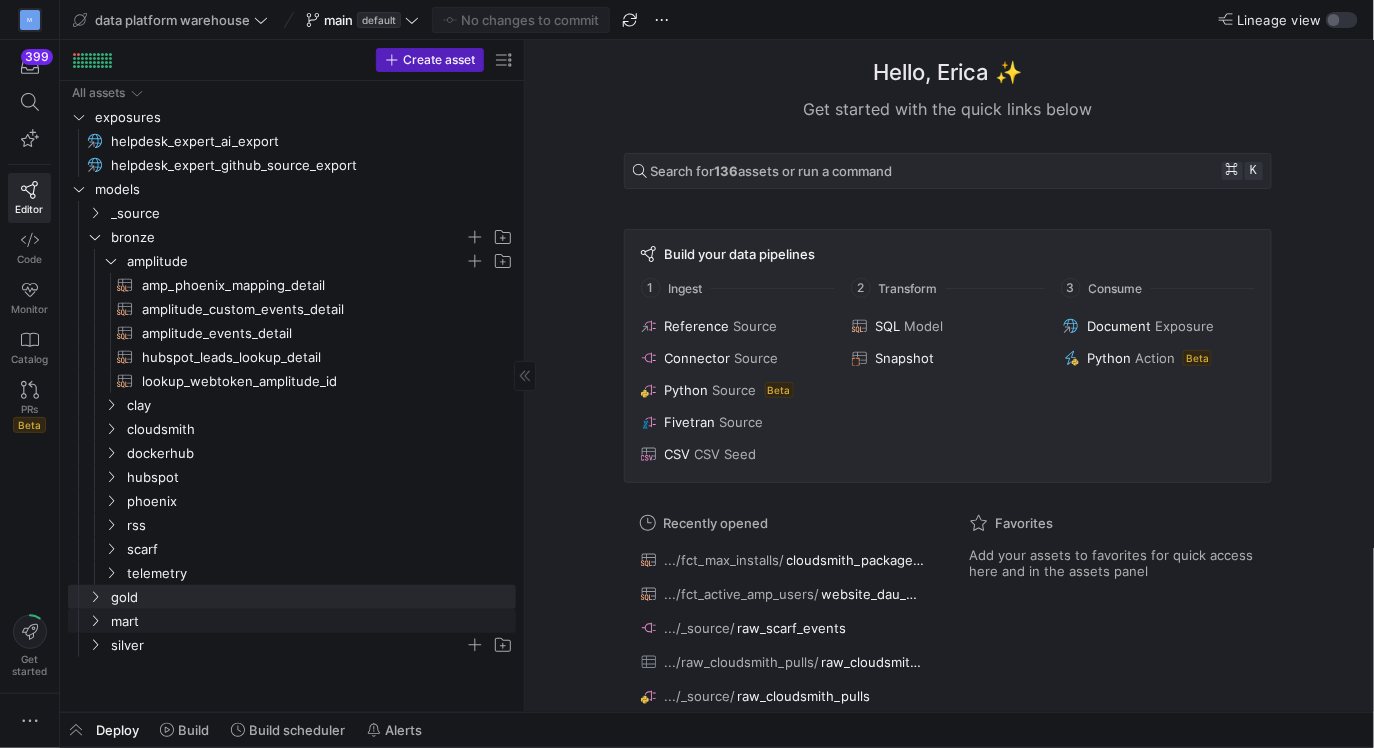 click at bounding box center (95, 645) 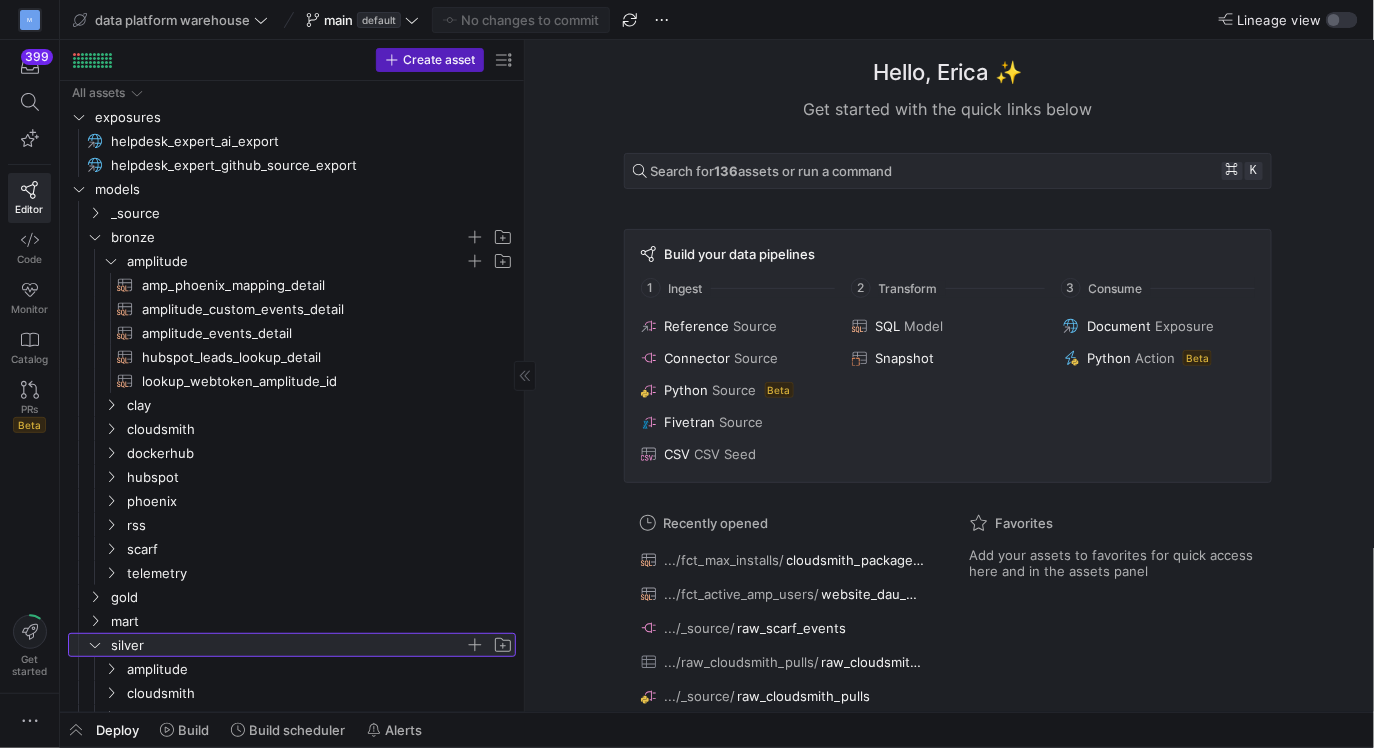 scroll, scrollTop: 192, scrollLeft: 0, axis: vertical 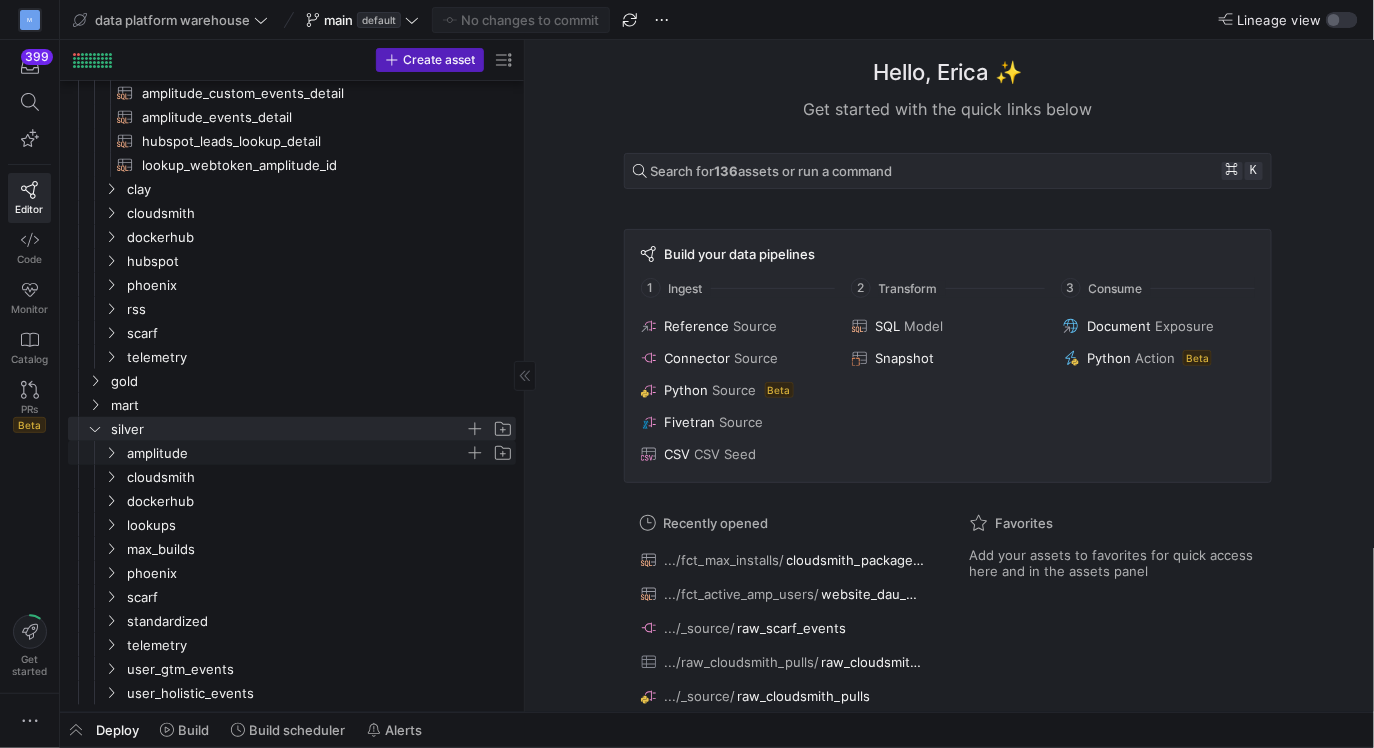 click at bounding box center [111, 453] 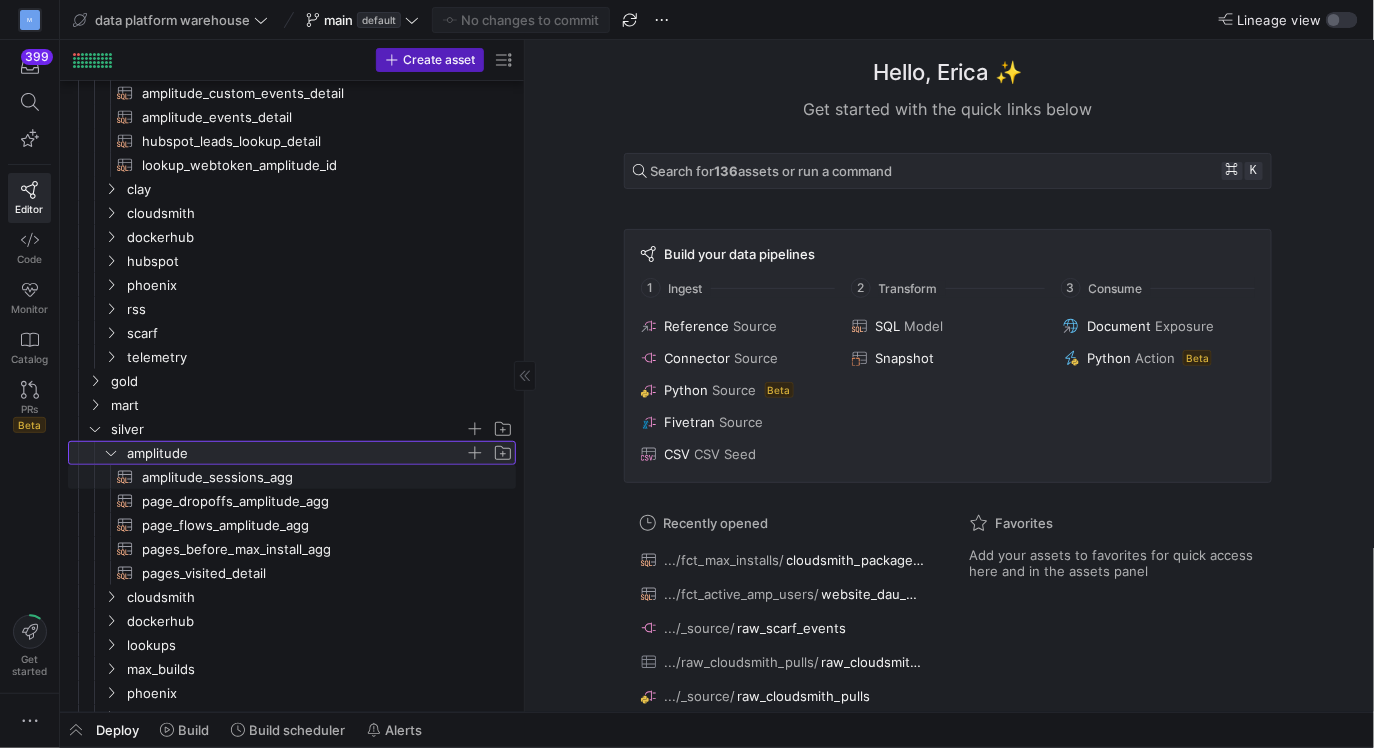 scroll, scrollTop: 298, scrollLeft: 0, axis: vertical 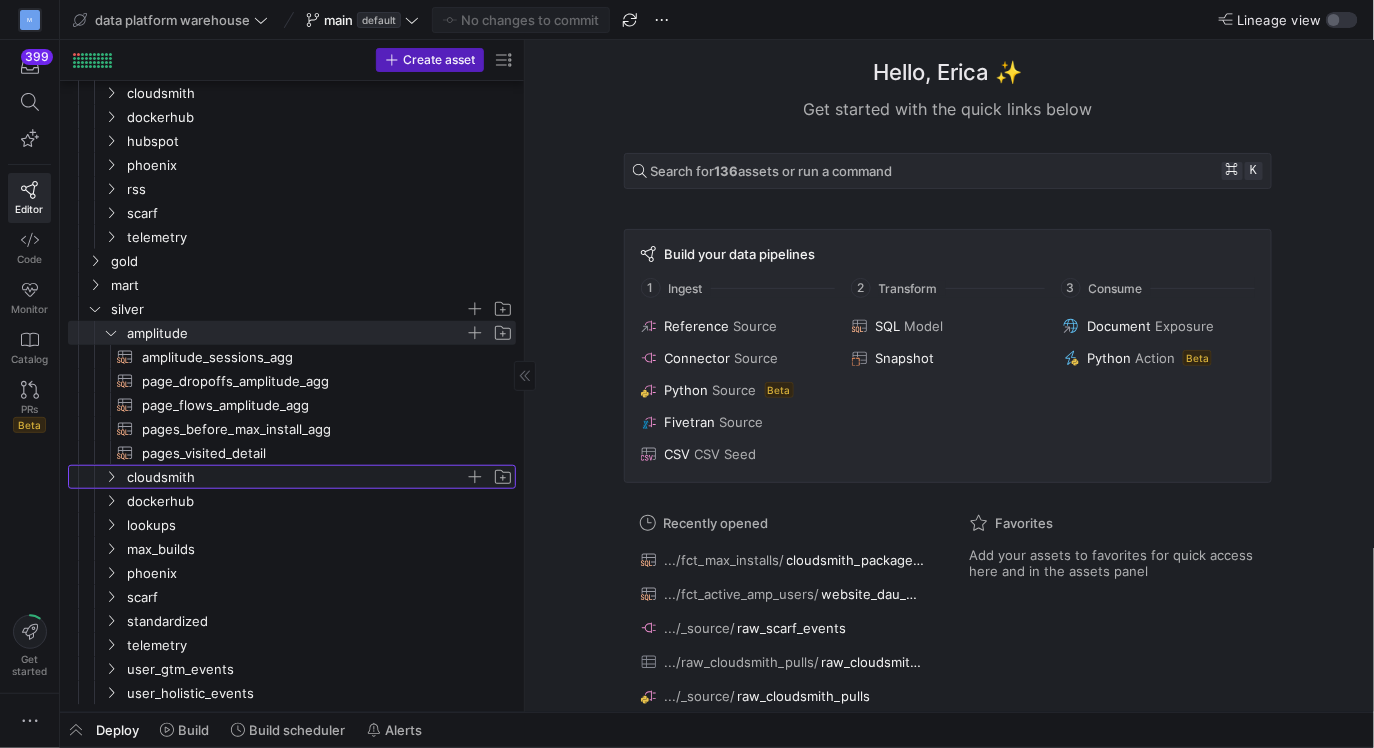 click at bounding box center (111, 477) 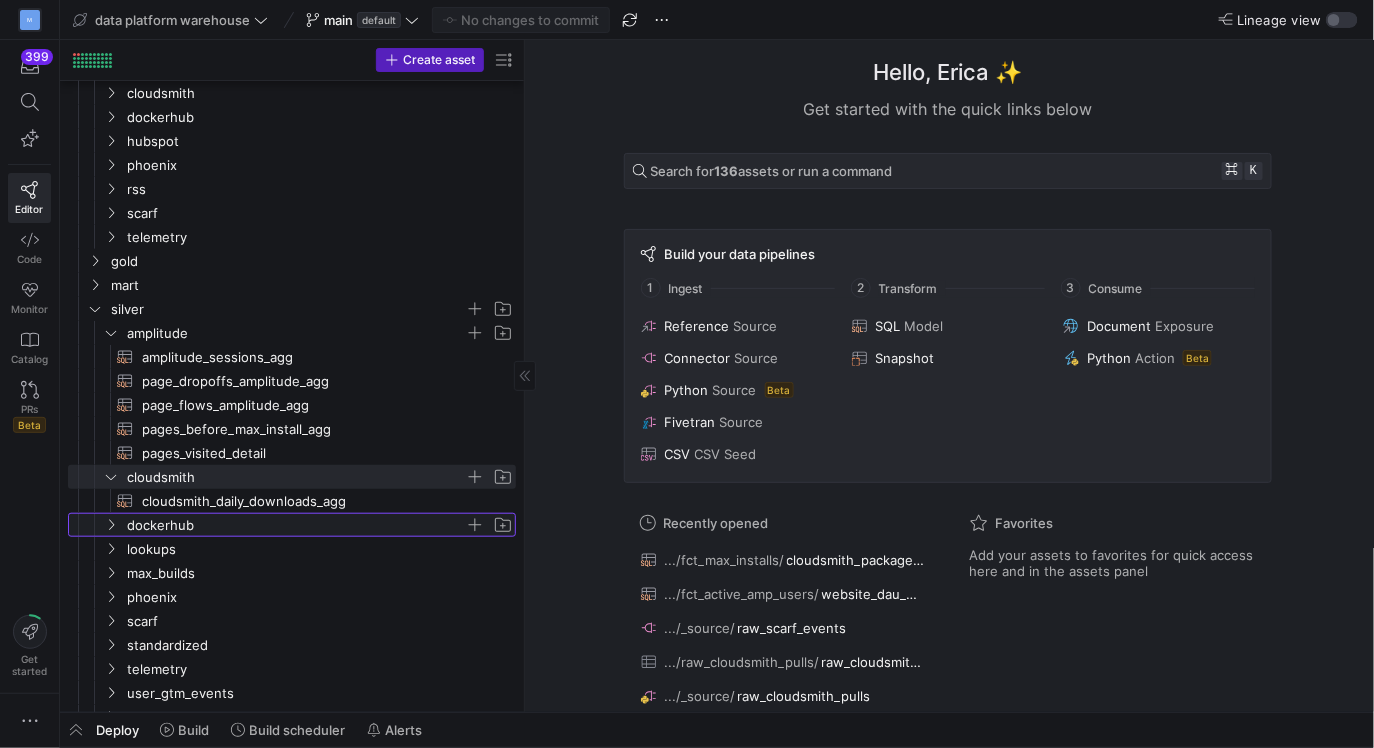 click at bounding box center [111, 525] 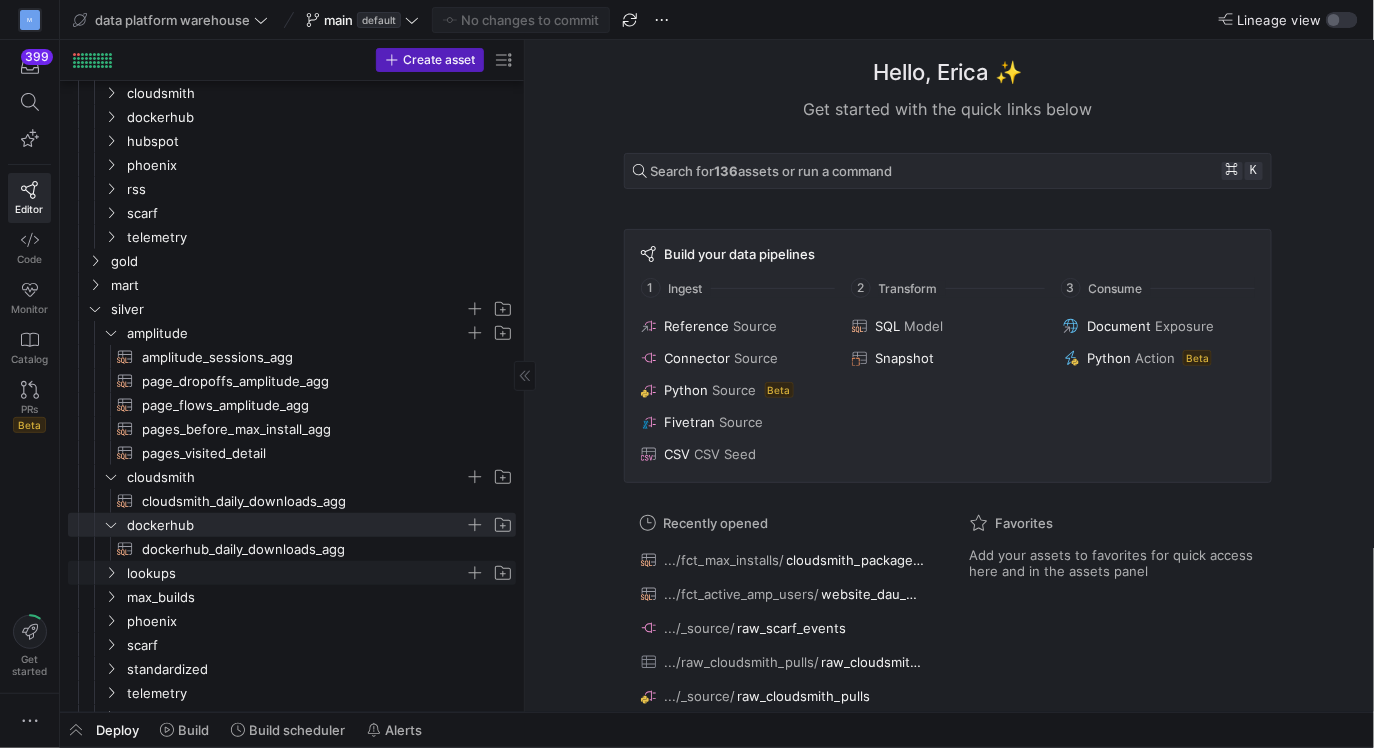 click at bounding box center (111, 573) 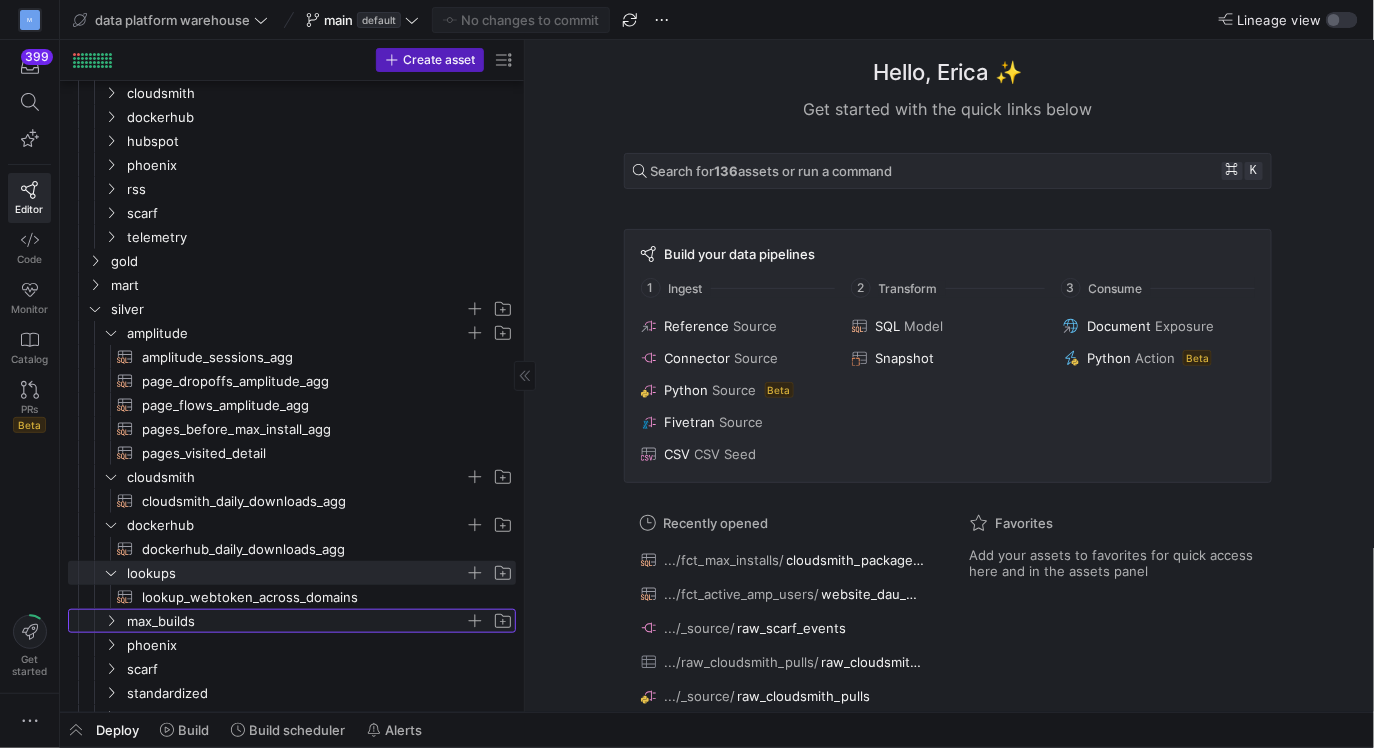 click at bounding box center [111, 621] 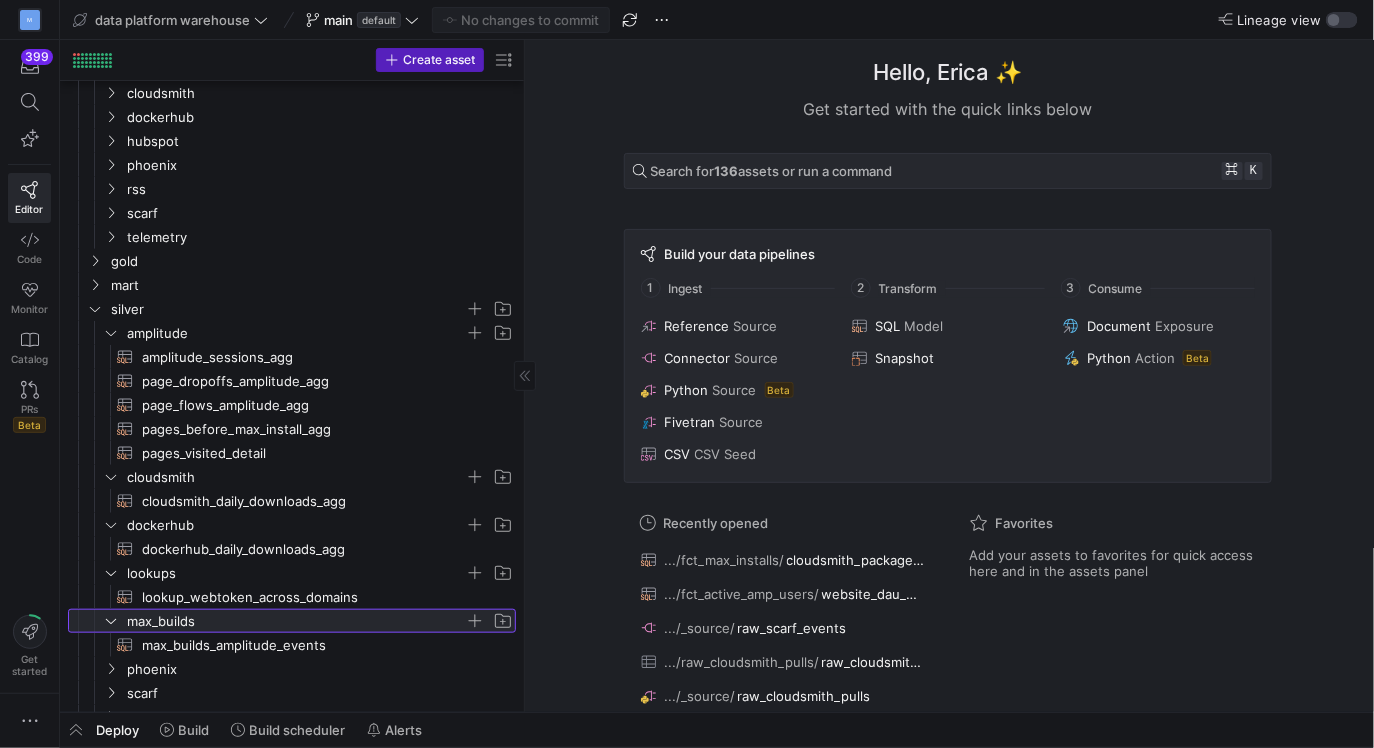scroll, scrollTop: 420, scrollLeft: 0, axis: vertical 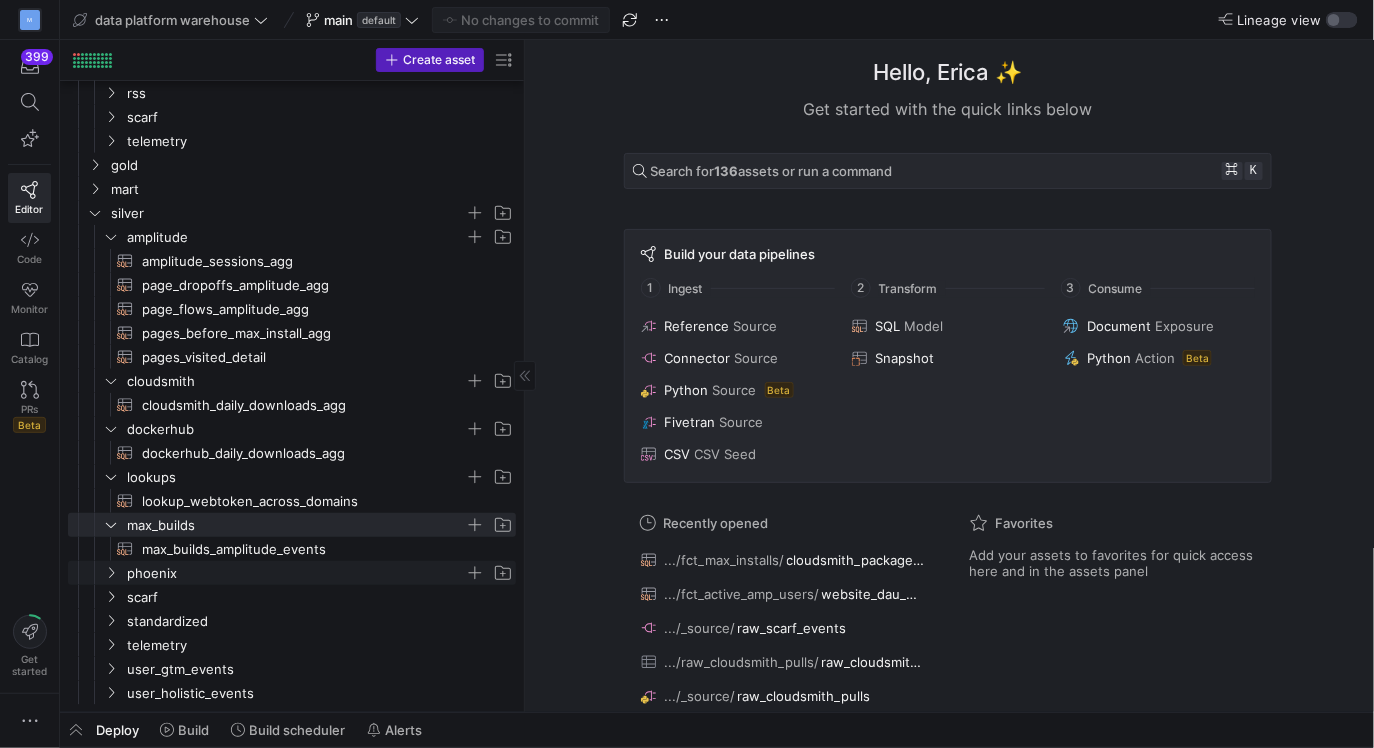 click at bounding box center (111, 573) 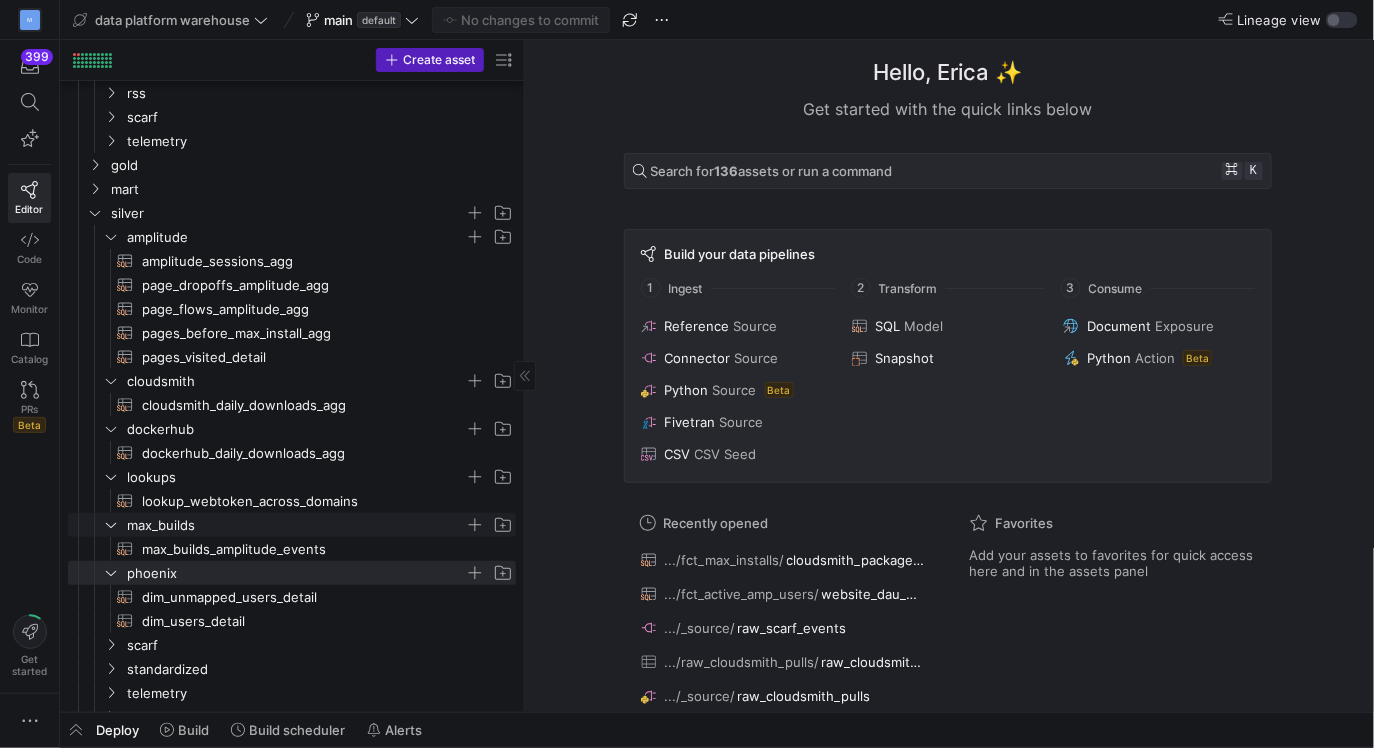 click at bounding box center (111, 525) 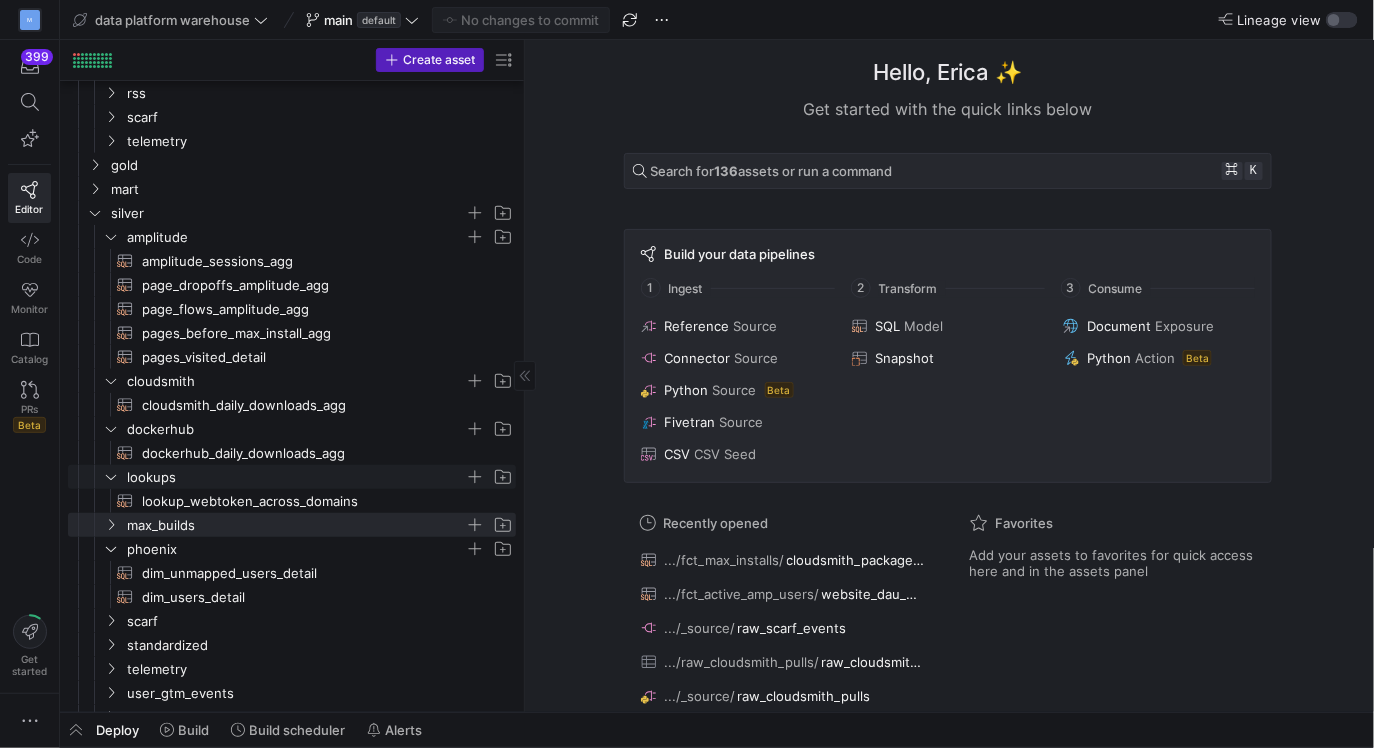 click at bounding box center [111, 477] 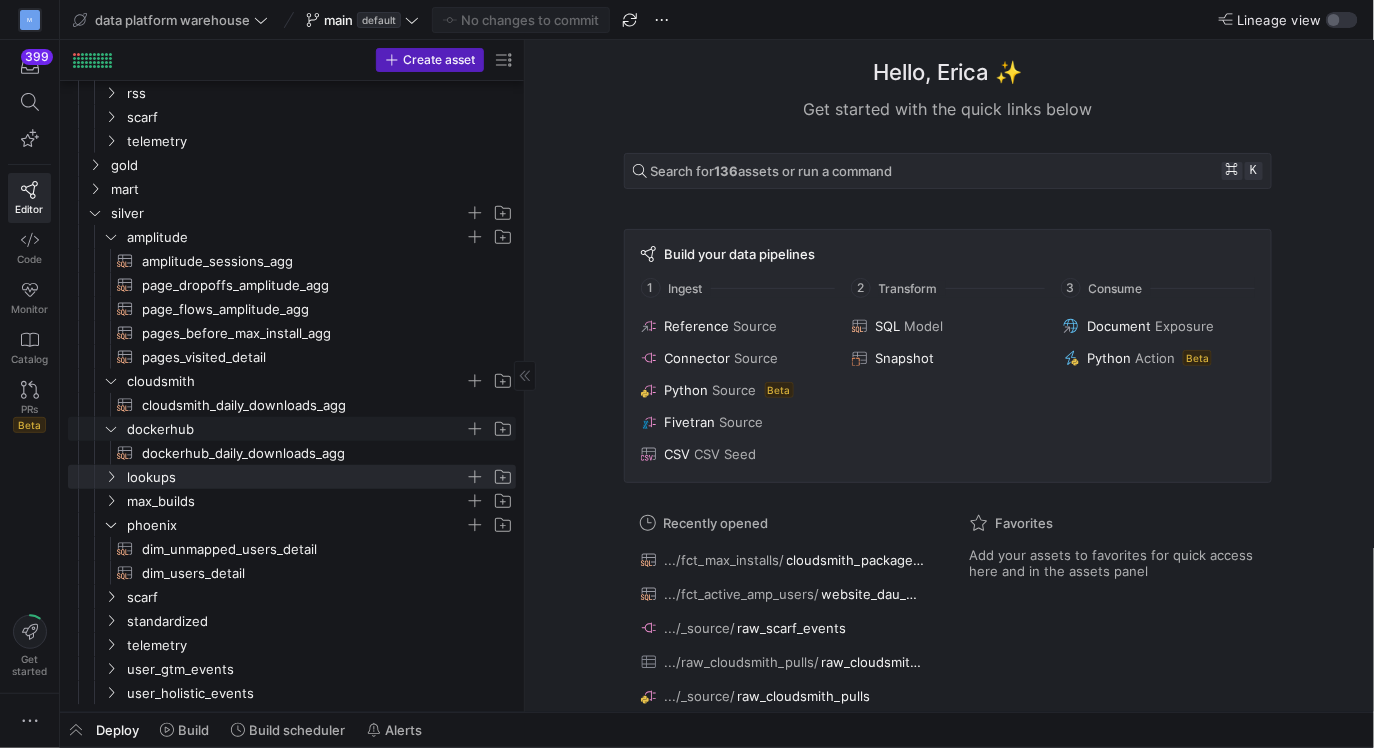 click at bounding box center [111, 429] 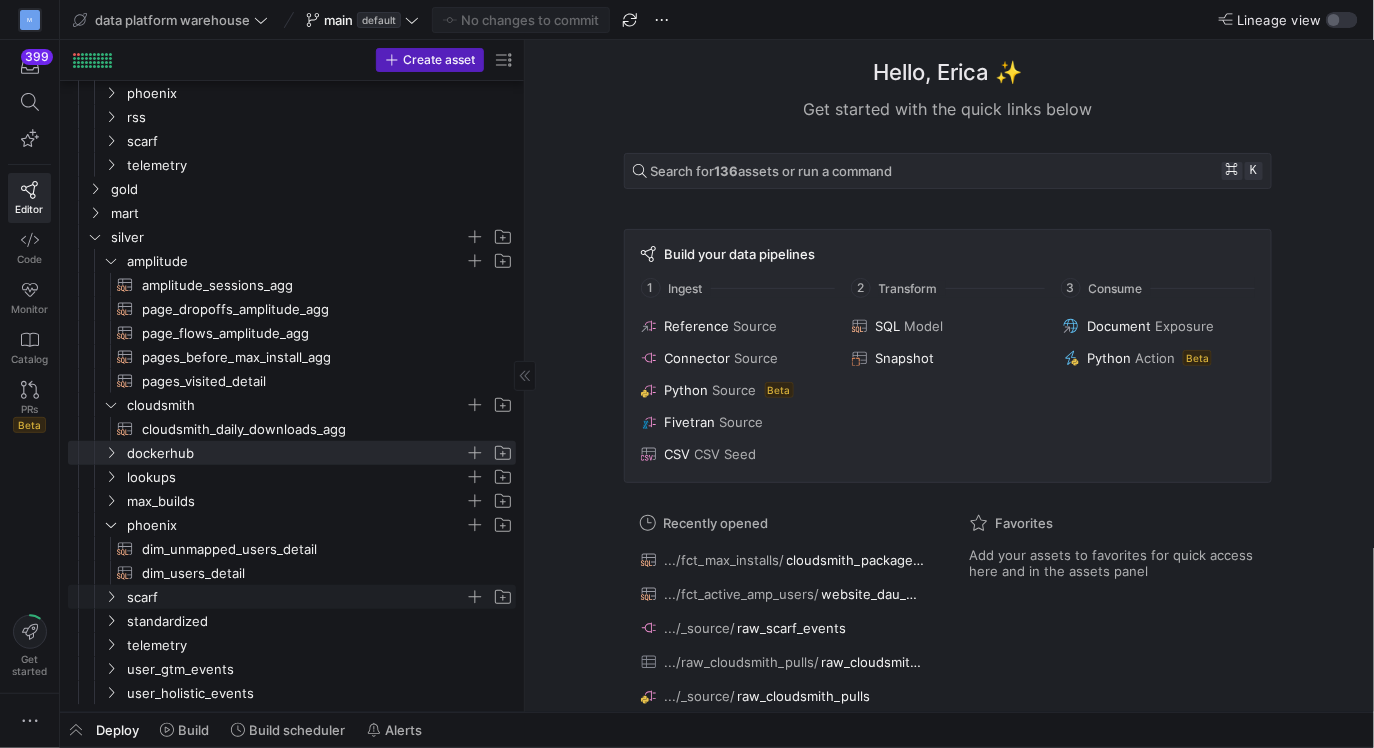 click at bounding box center [111, 597] 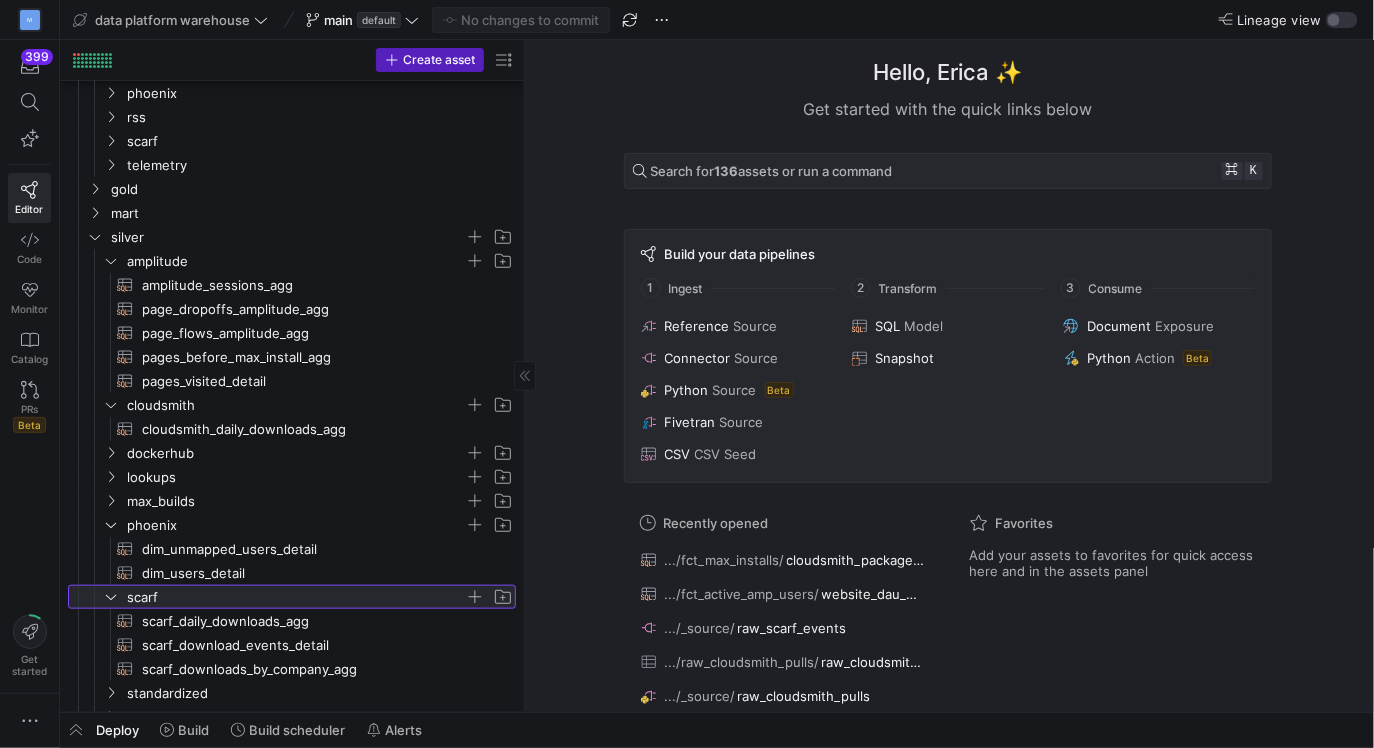 scroll, scrollTop: 480, scrollLeft: 0, axis: vertical 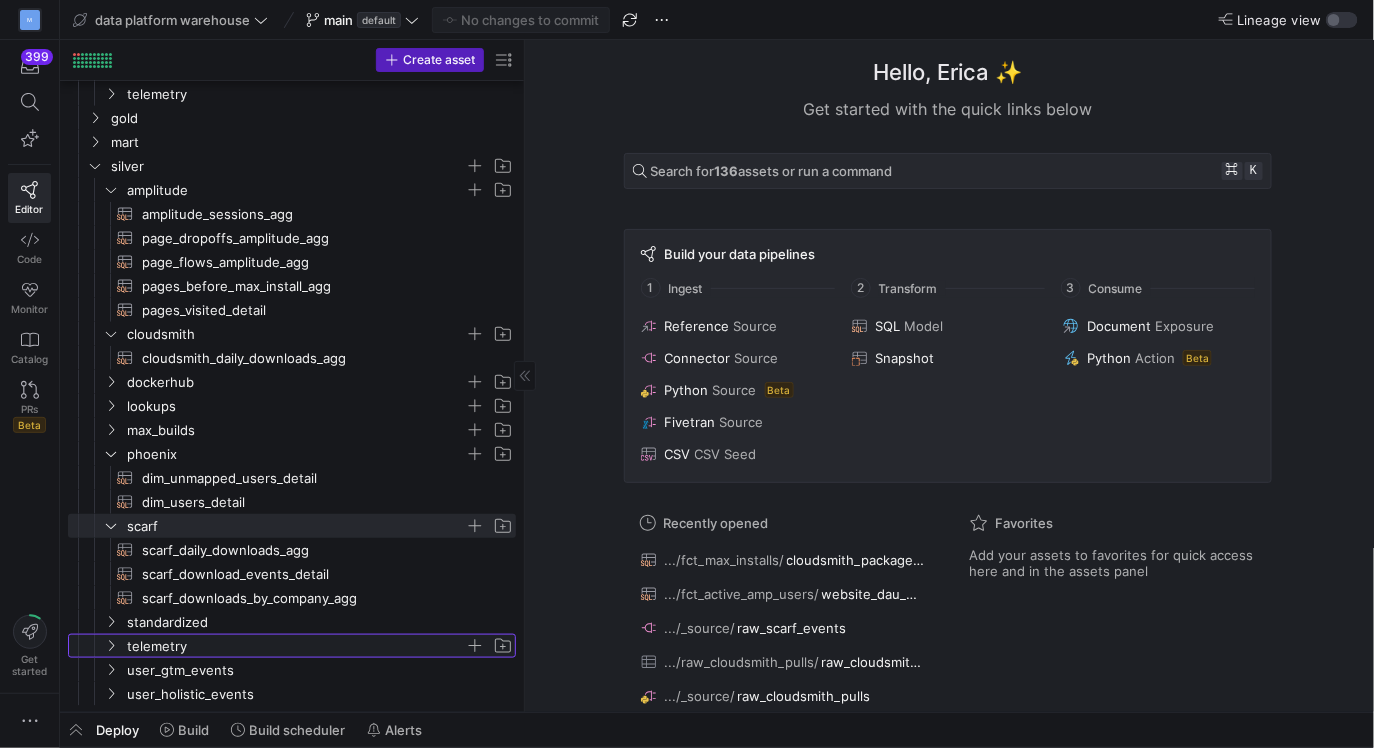 click at bounding box center [111, 646] 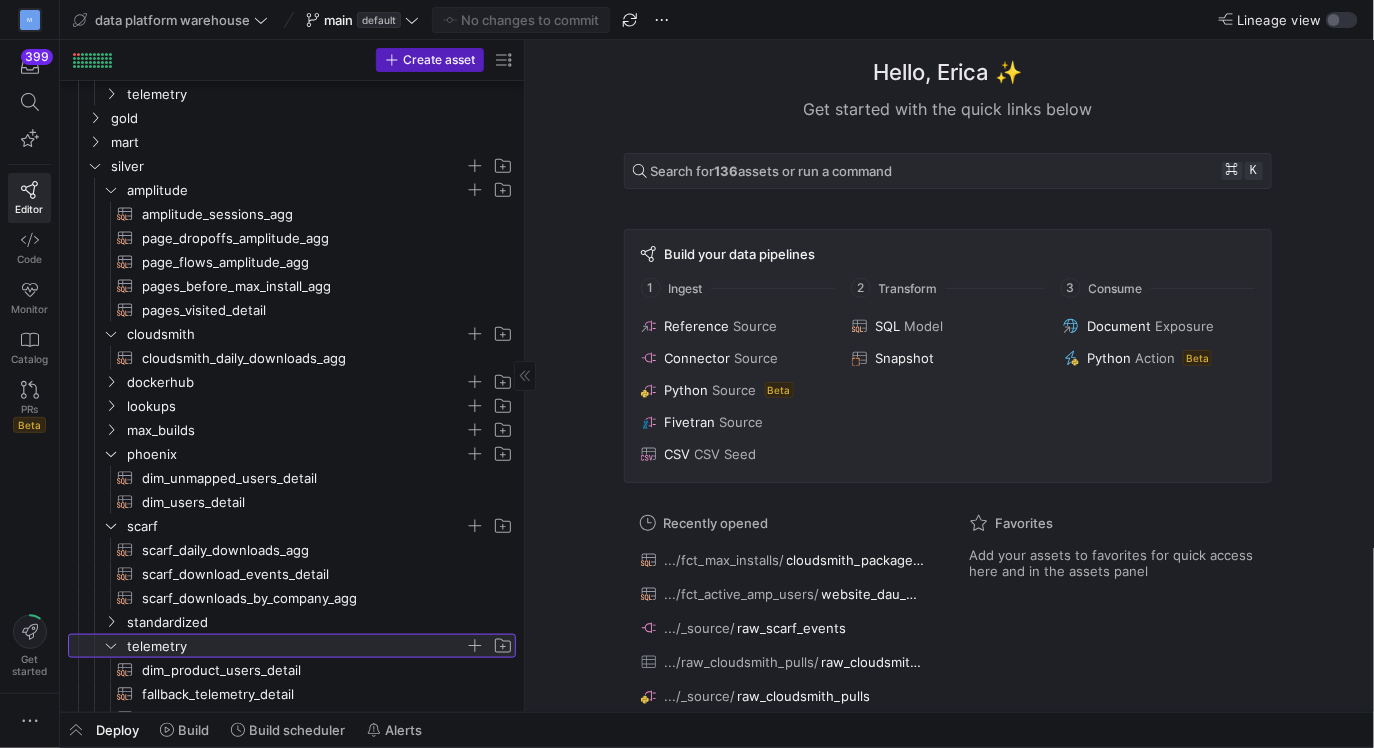 scroll, scrollTop: 570, scrollLeft: 0, axis: vertical 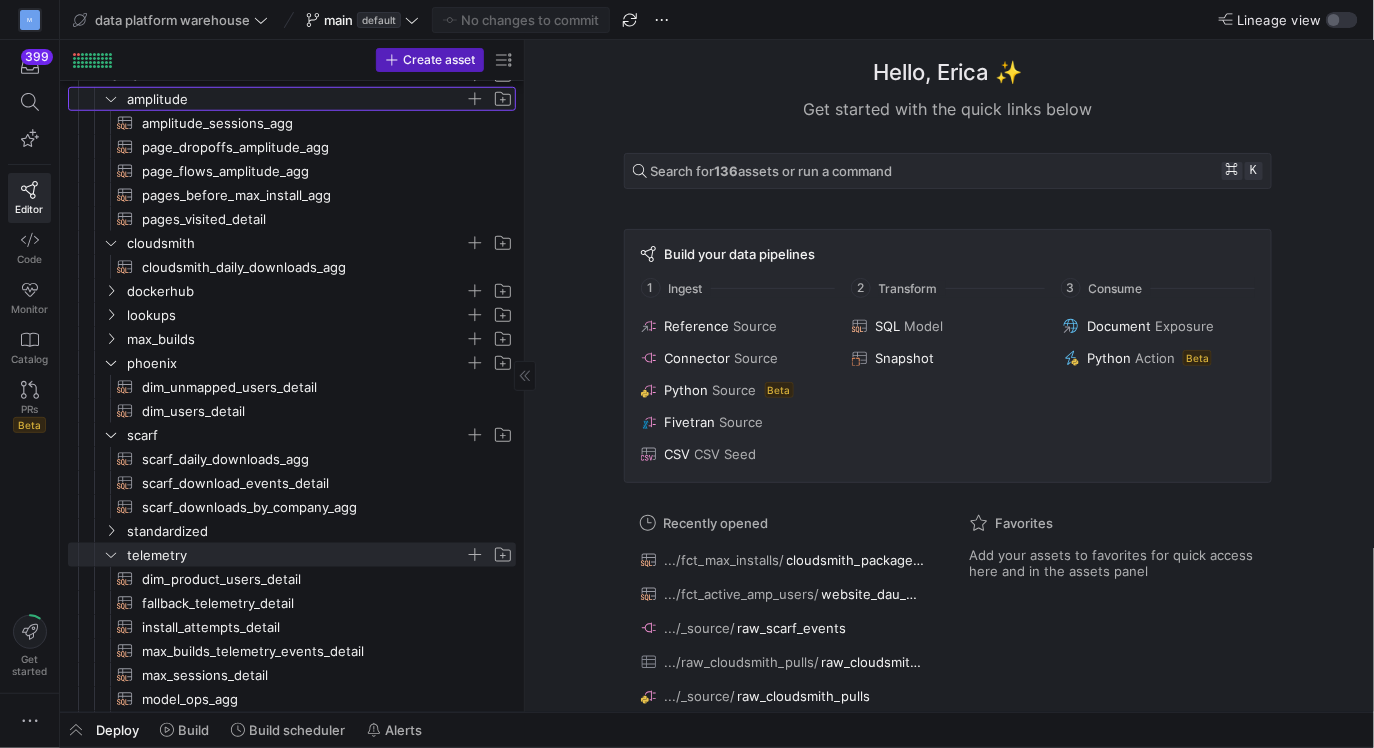 click on "amplitude" at bounding box center (296, 99) 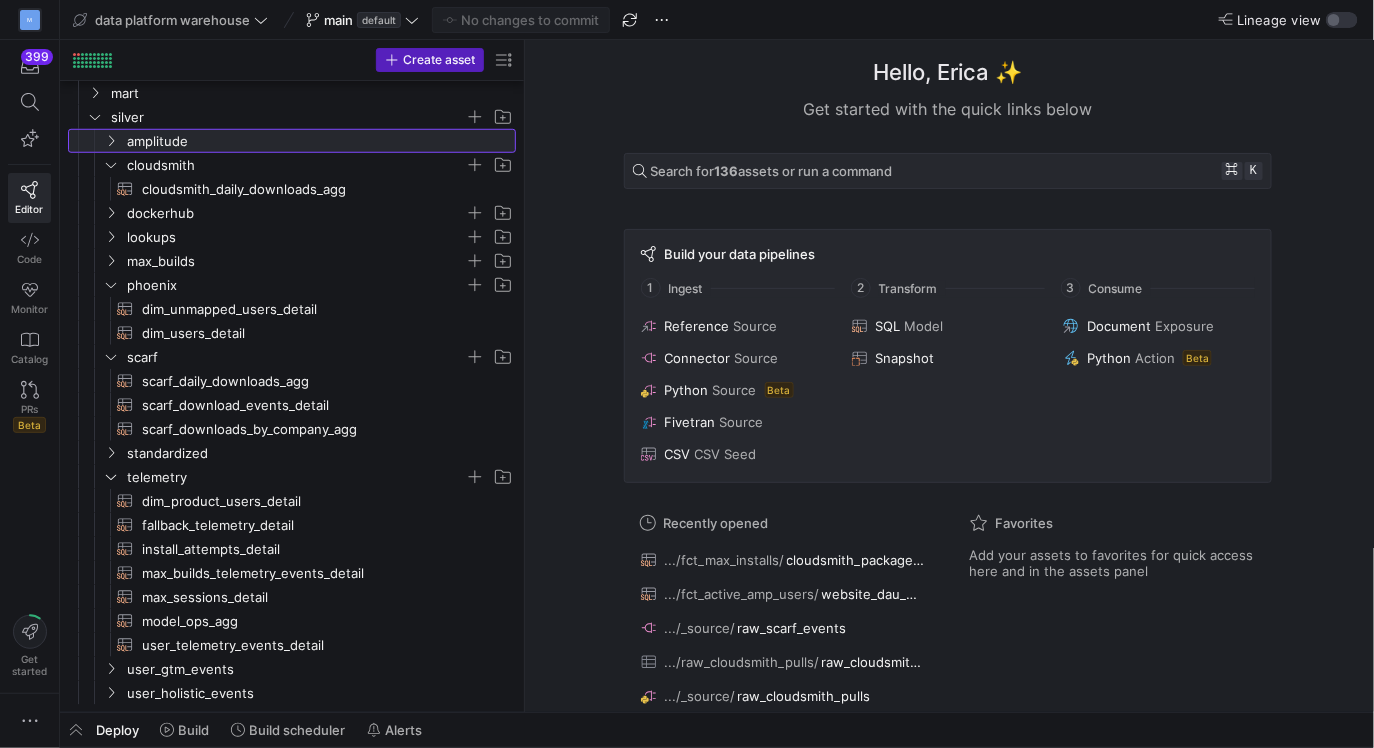 click at bounding box center [111, 141] 